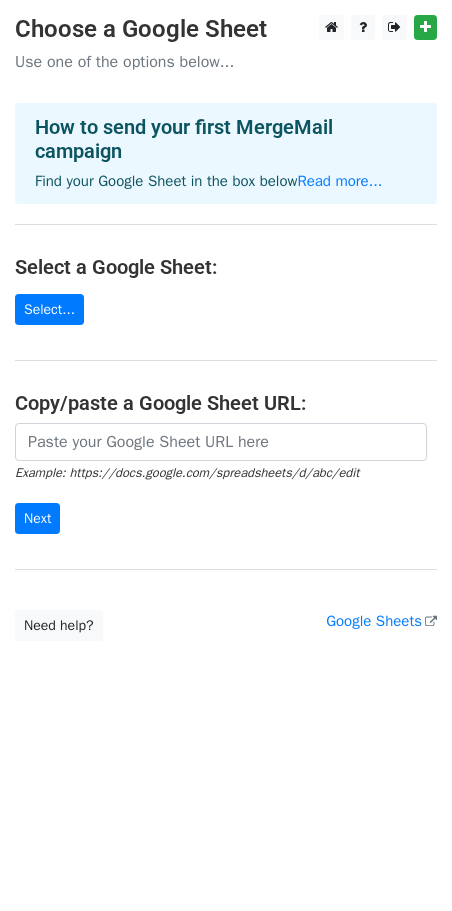 scroll, scrollTop: 0, scrollLeft: 0, axis: both 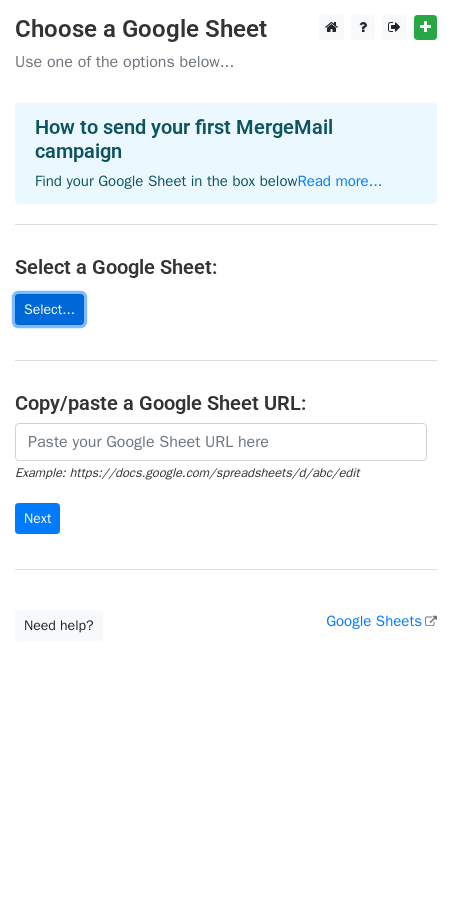 click on "Select..." at bounding box center [49, 309] 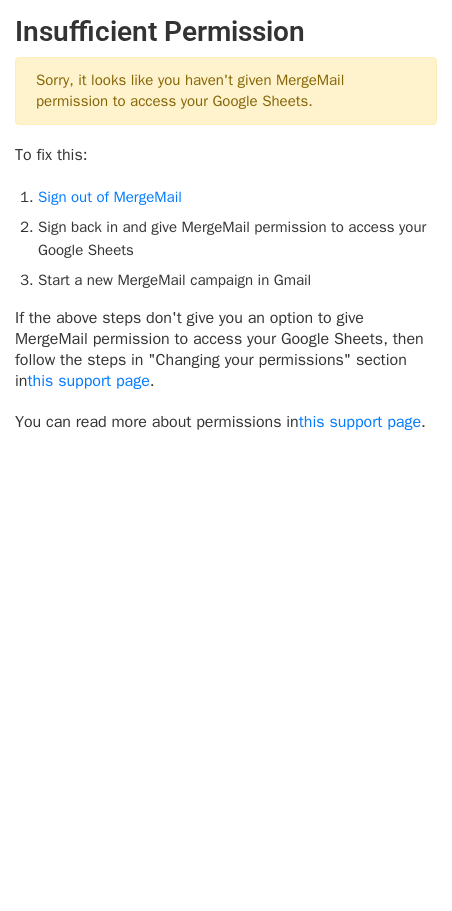 scroll, scrollTop: 0, scrollLeft: 0, axis: both 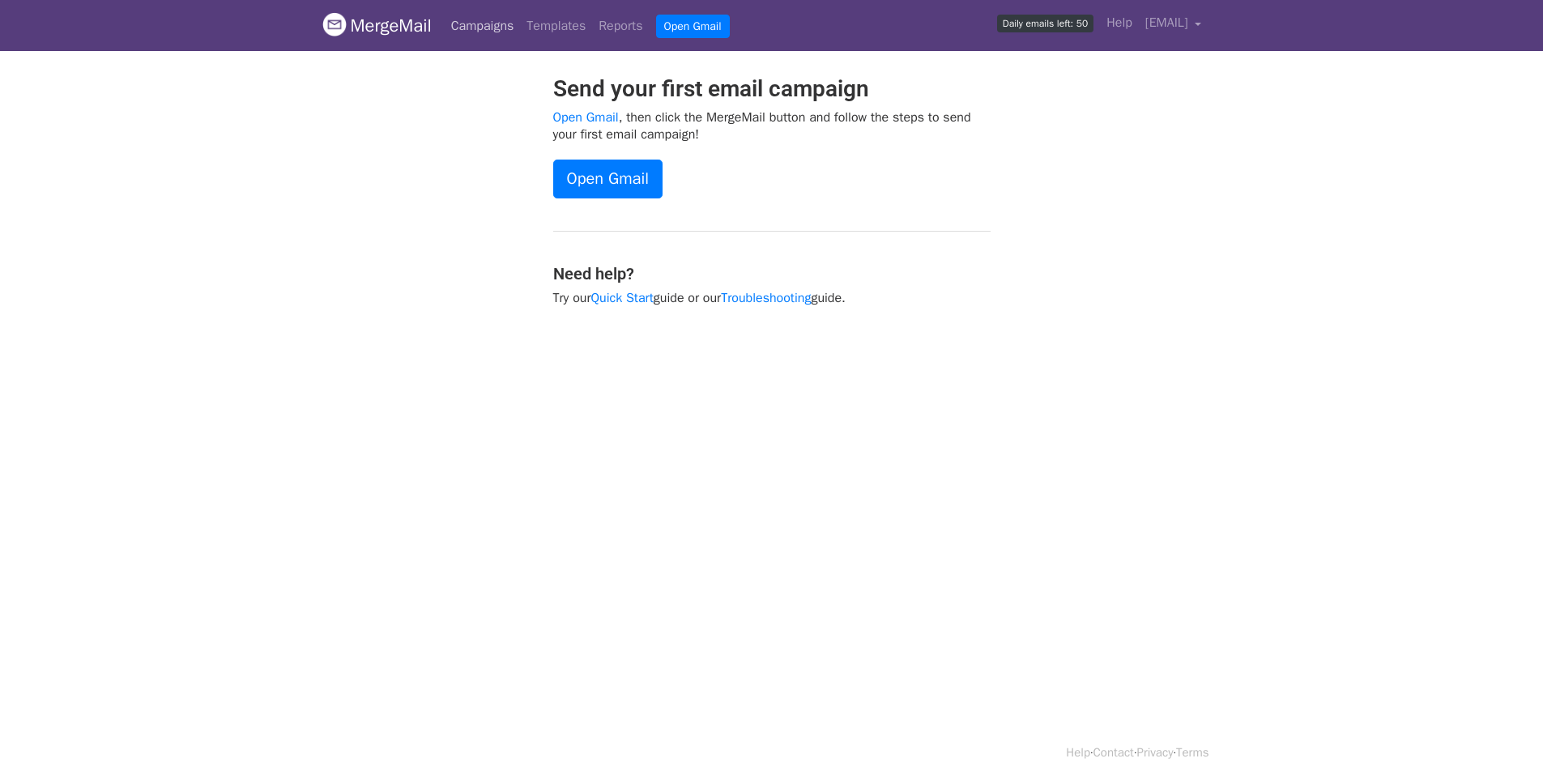 click on "Campaigns" at bounding box center [483, 26] 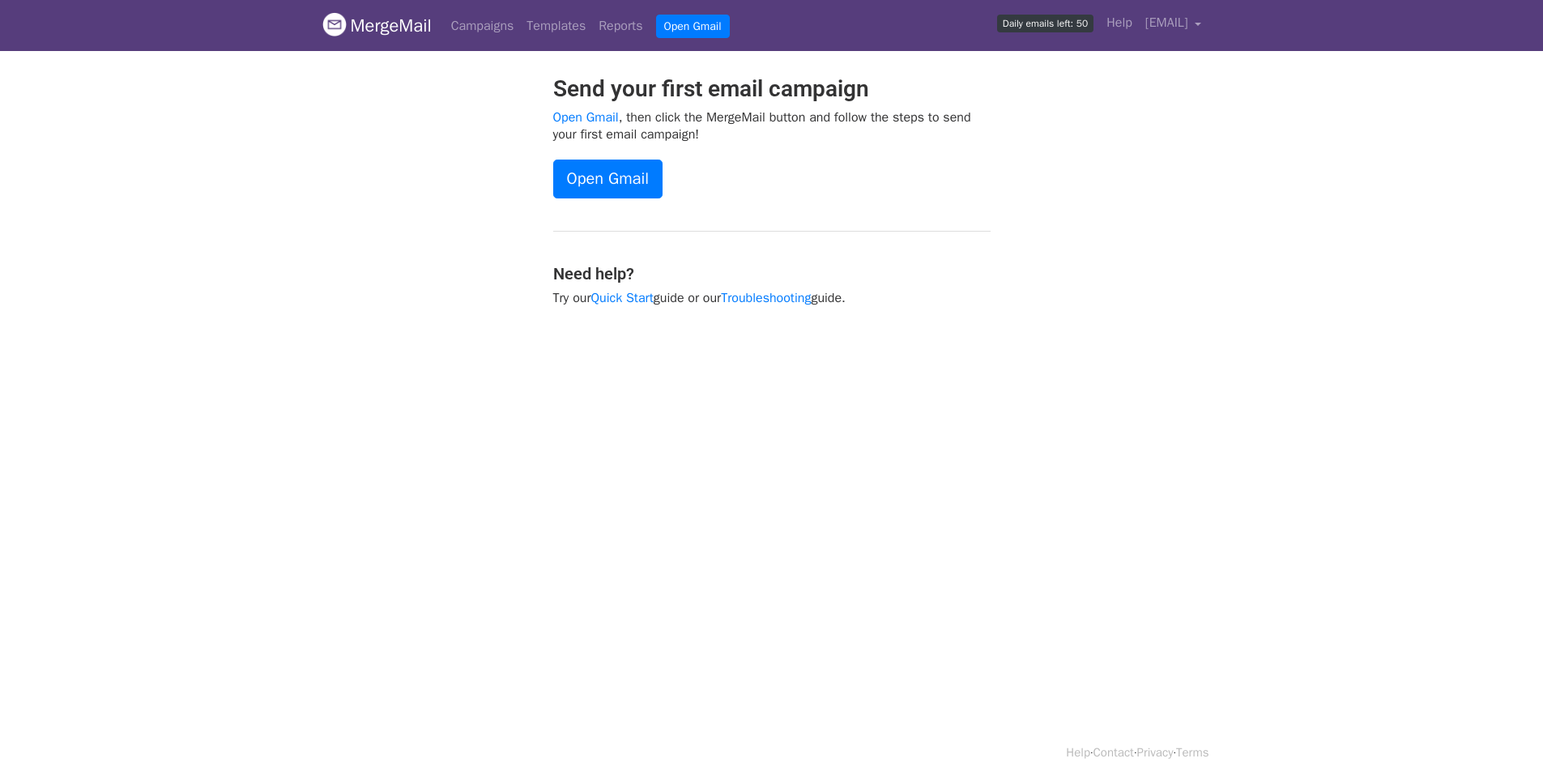 scroll, scrollTop: 0, scrollLeft: 0, axis: both 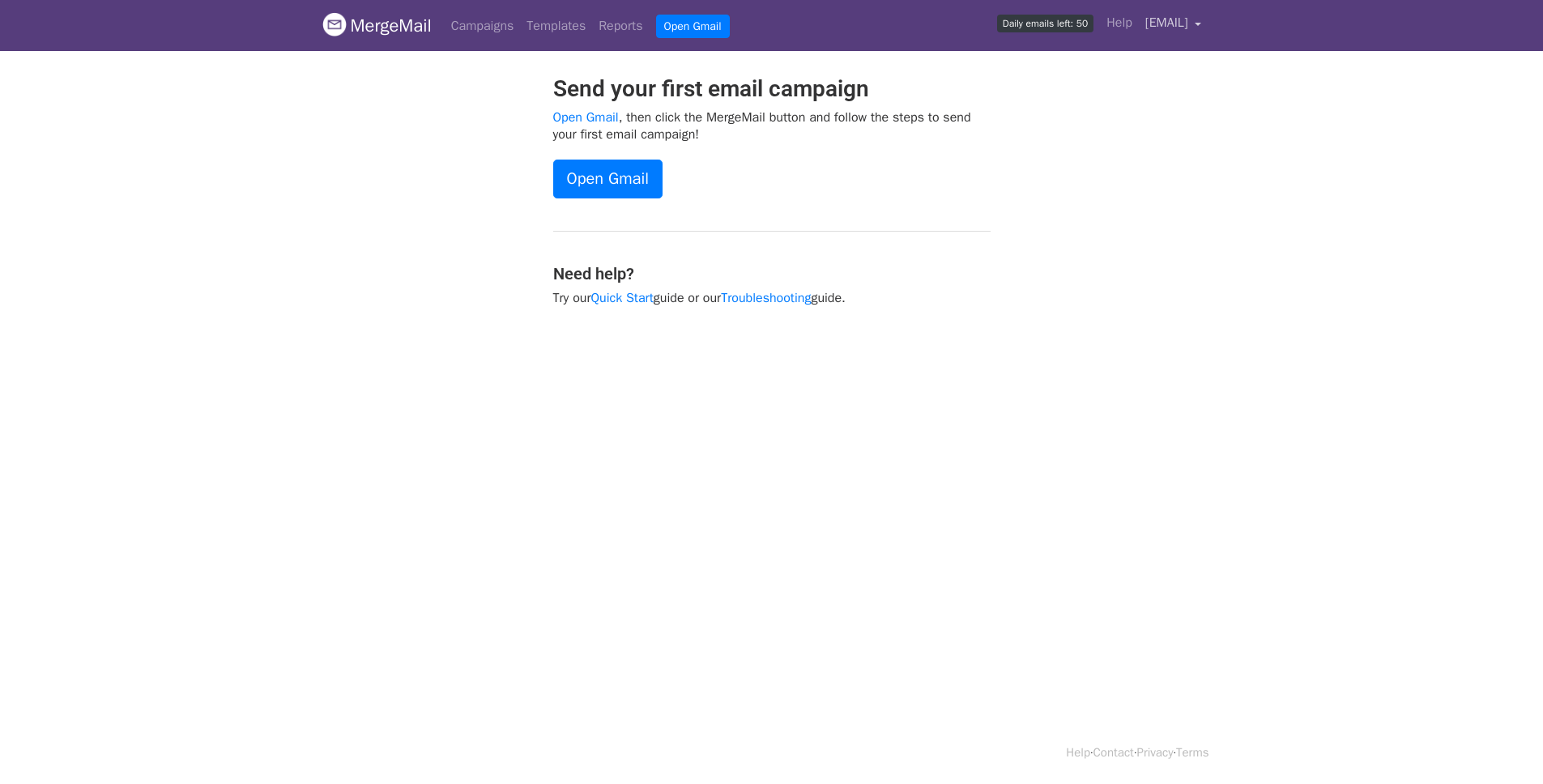 click on "[EMAIL]" at bounding box center [1166, 23] 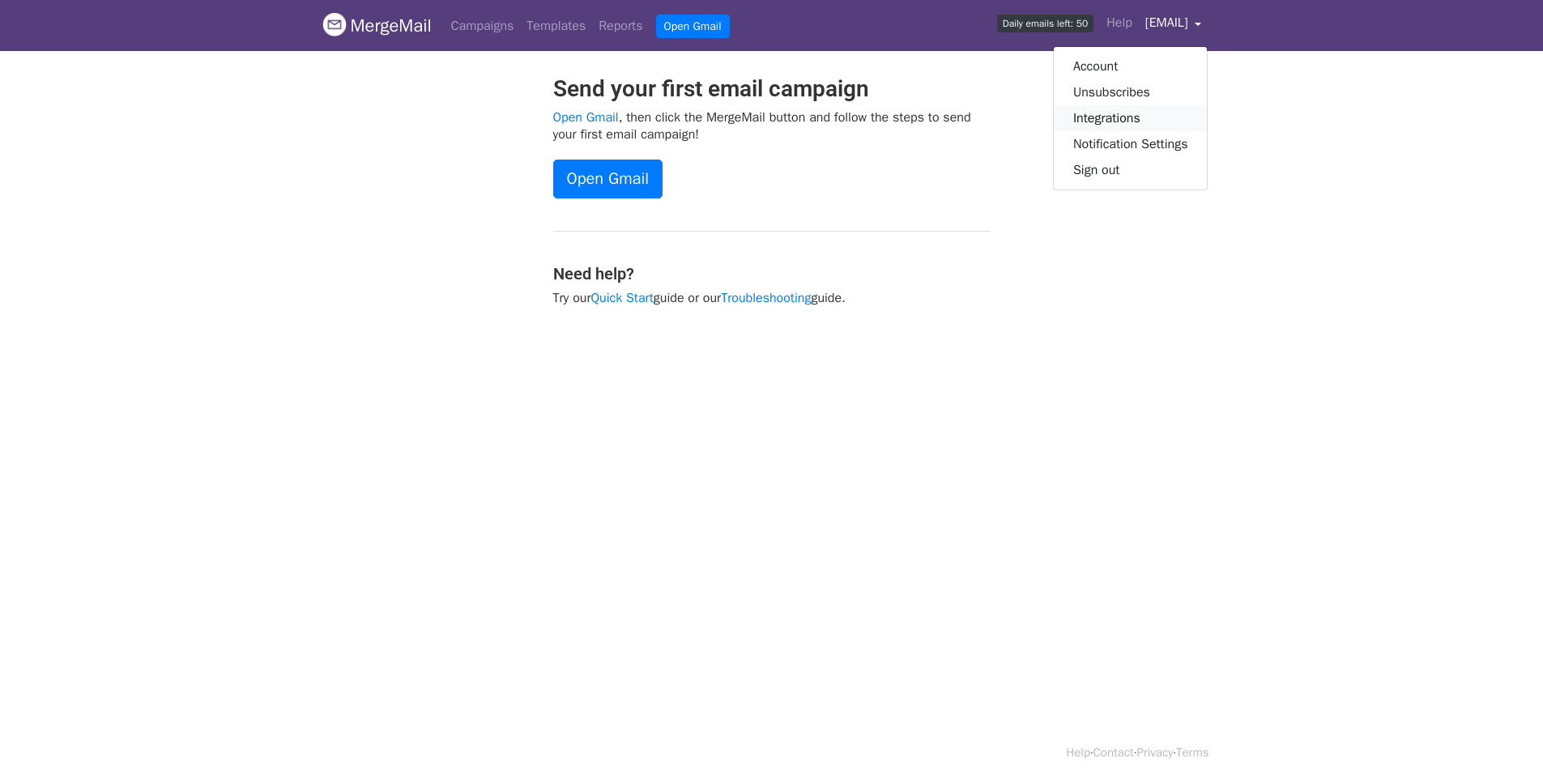 click on "Integrations" at bounding box center [1131, 118] 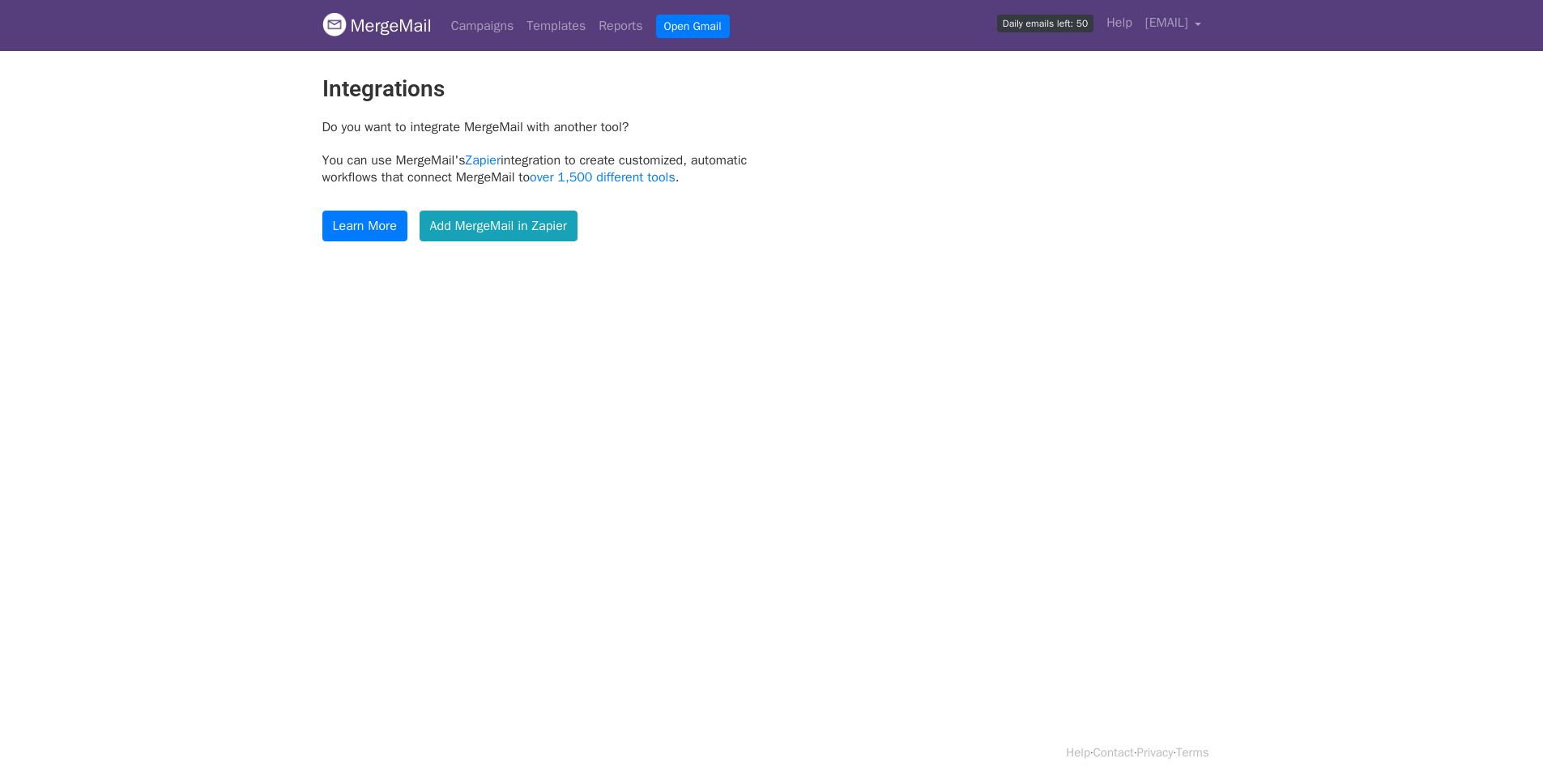 scroll, scrollTop: 0, scrollLeft: 0, axis: both 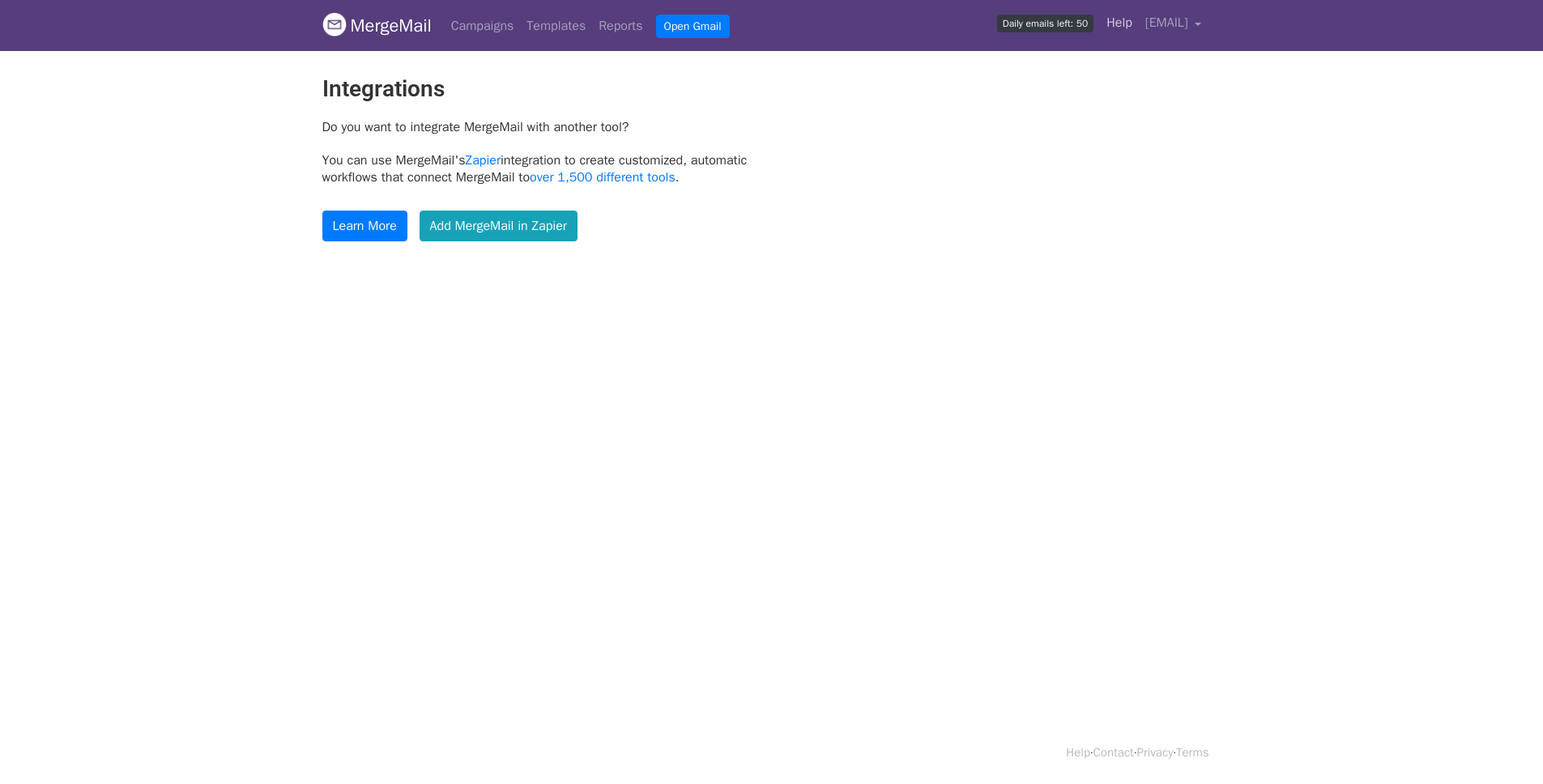 click on "Help" at bounding box center (1119, 23) 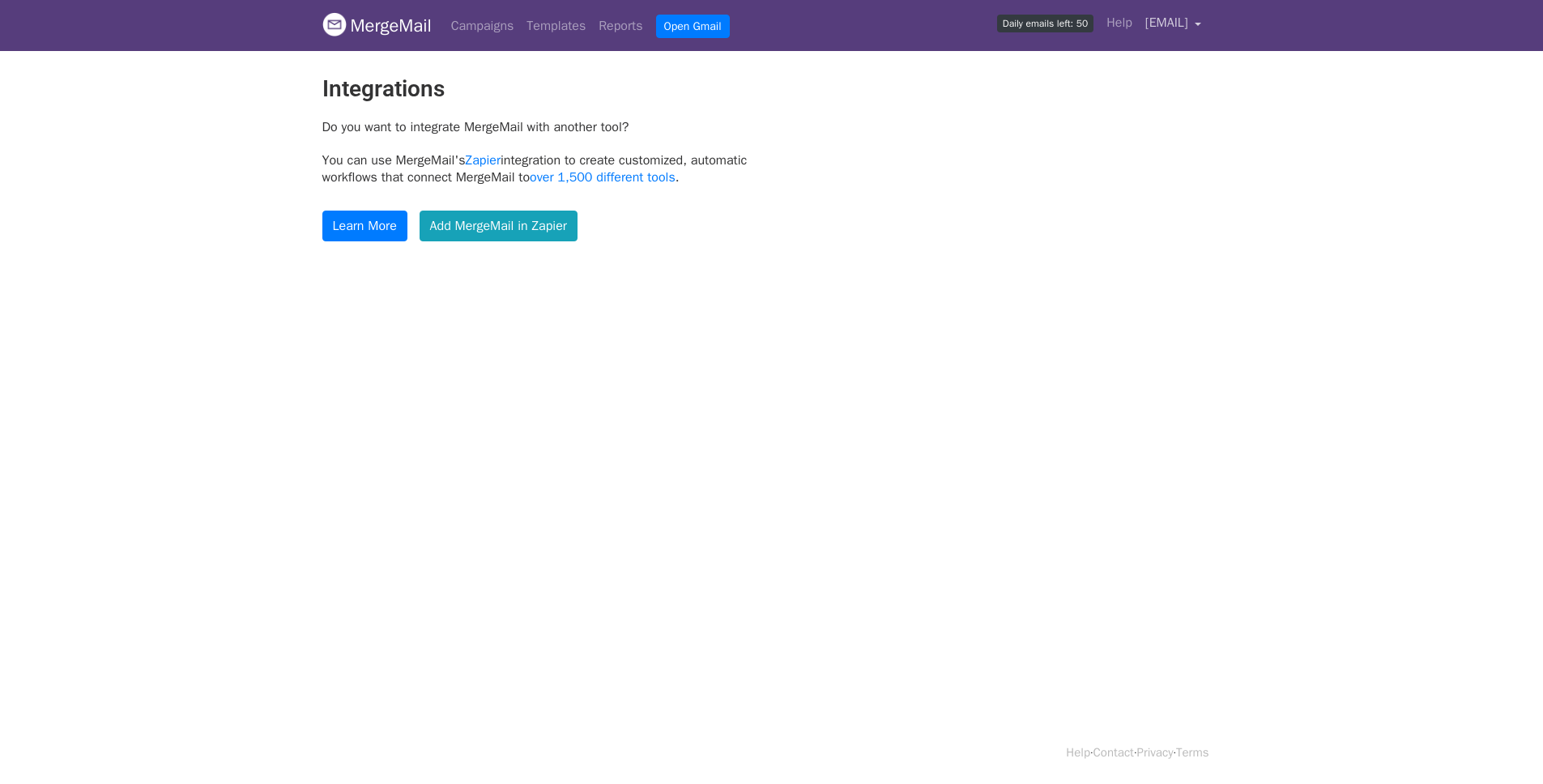 click on "[EMAIL]" at bounding box center (1166, 23) 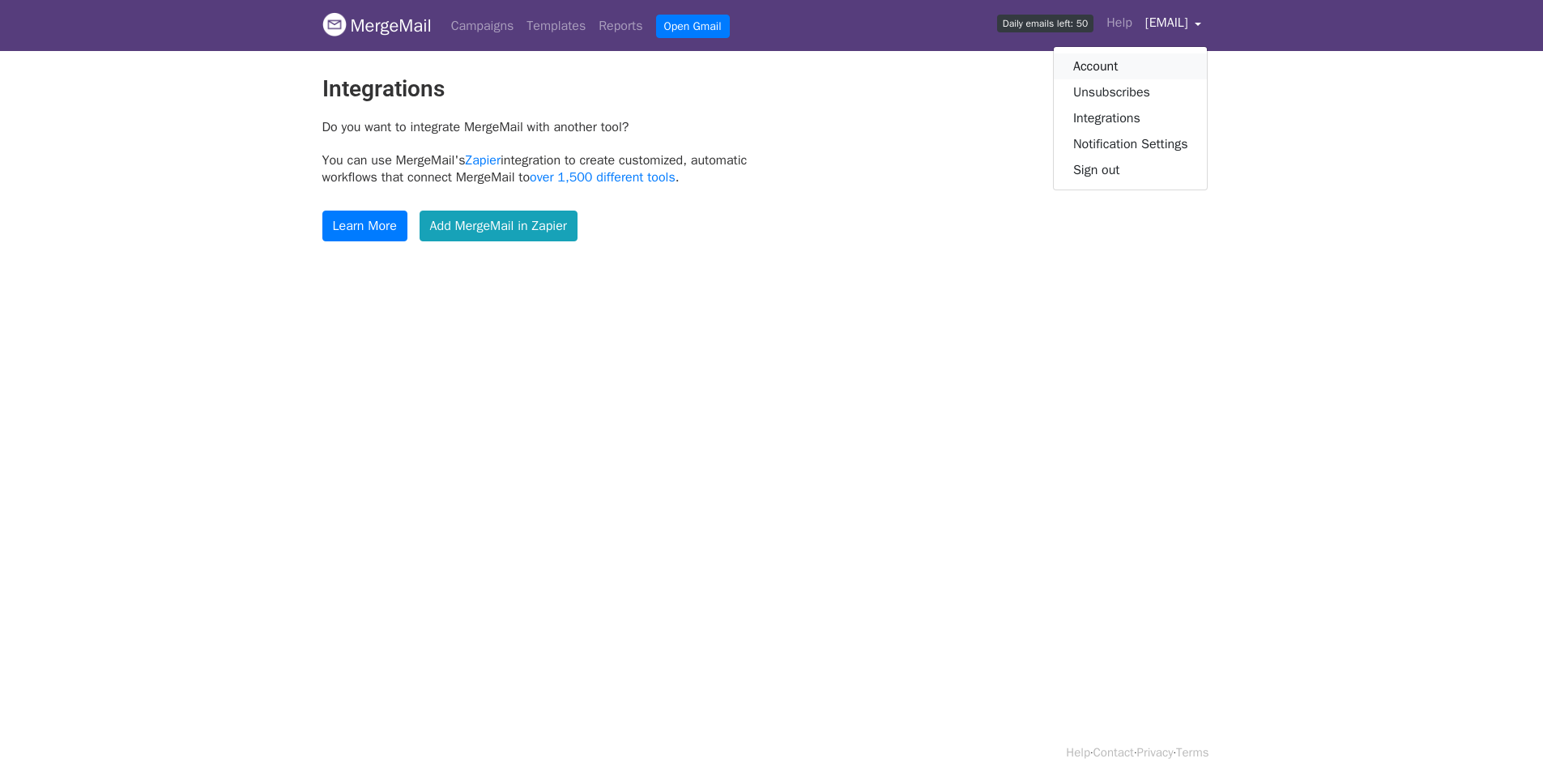 click on "Account" at bounding box center [1131, 66] 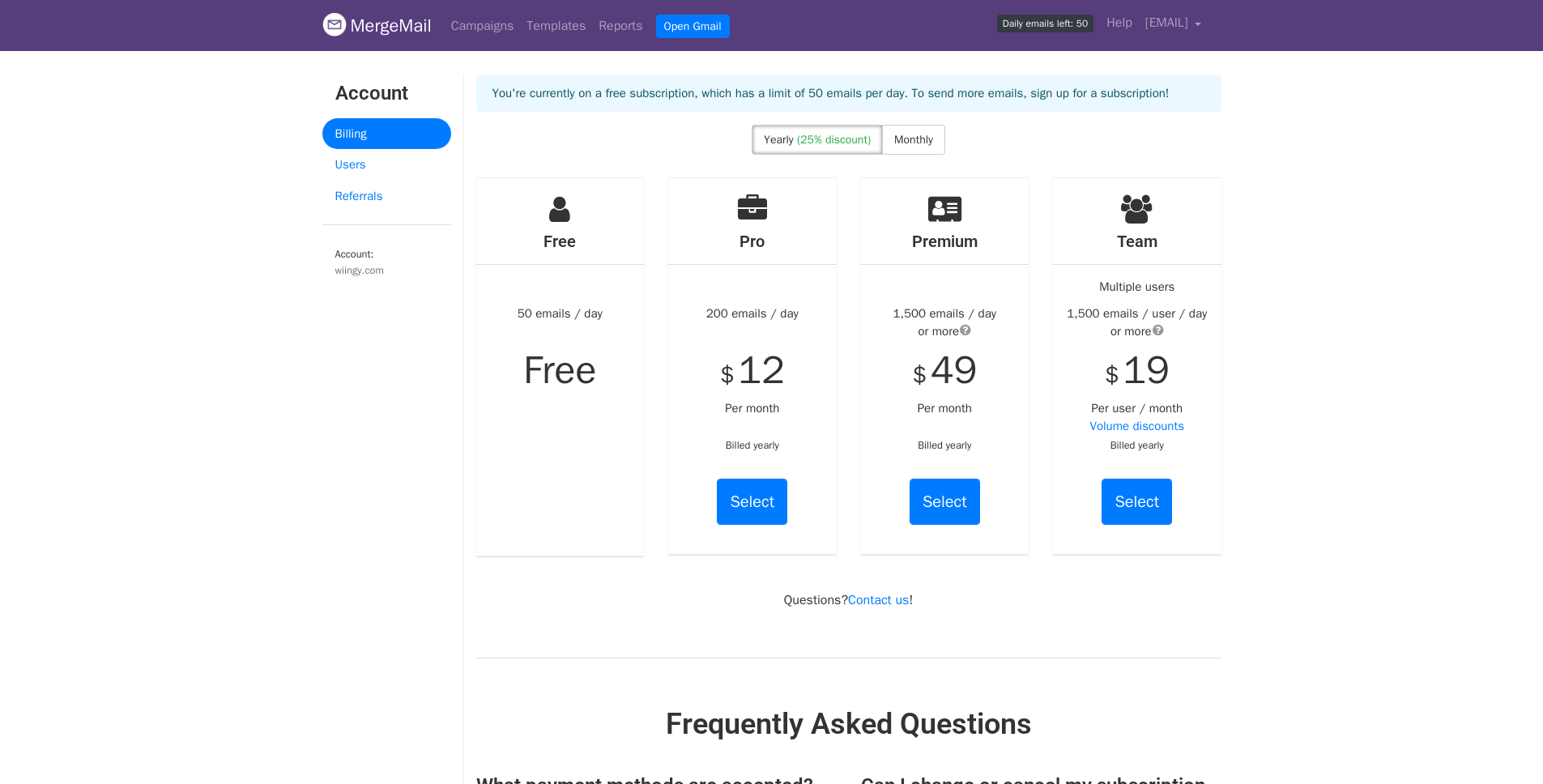 scroll, scrollTop: 0, scrollLeft: 0, axis: both 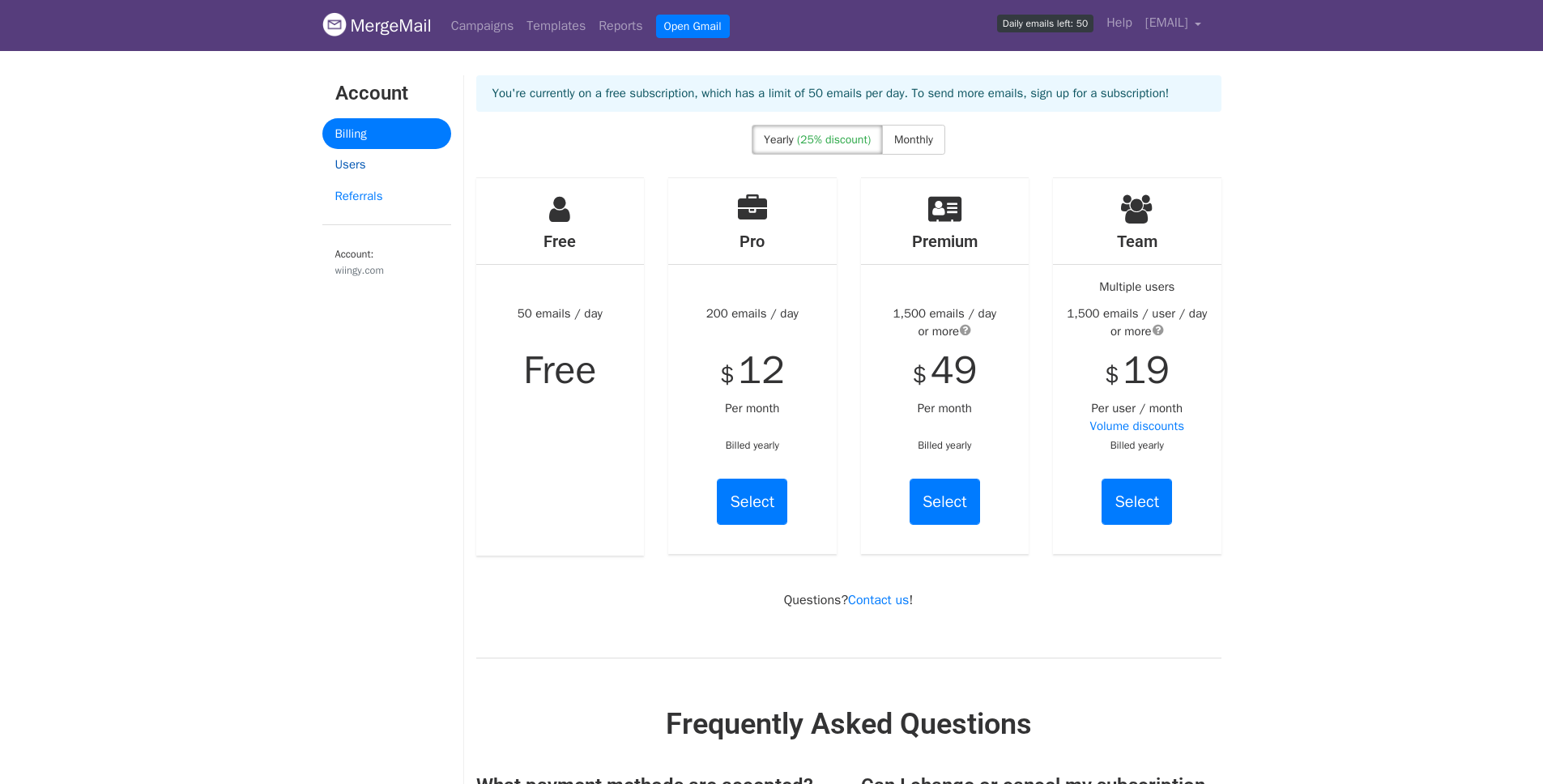 click on "Users" at bounding box center (386, 164) 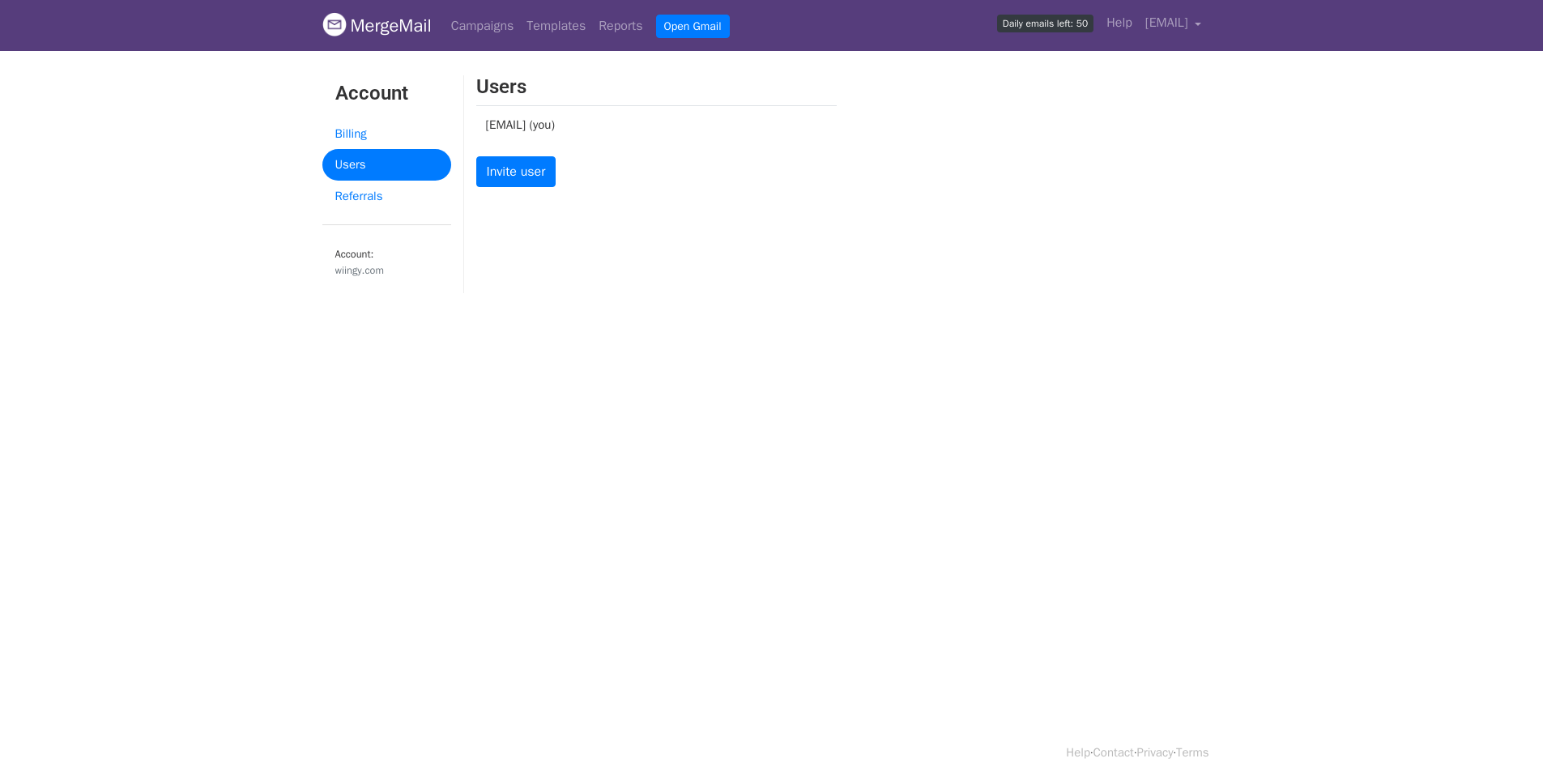 scroll, scrollTop: 0, scrollLeft: 0, axis: both 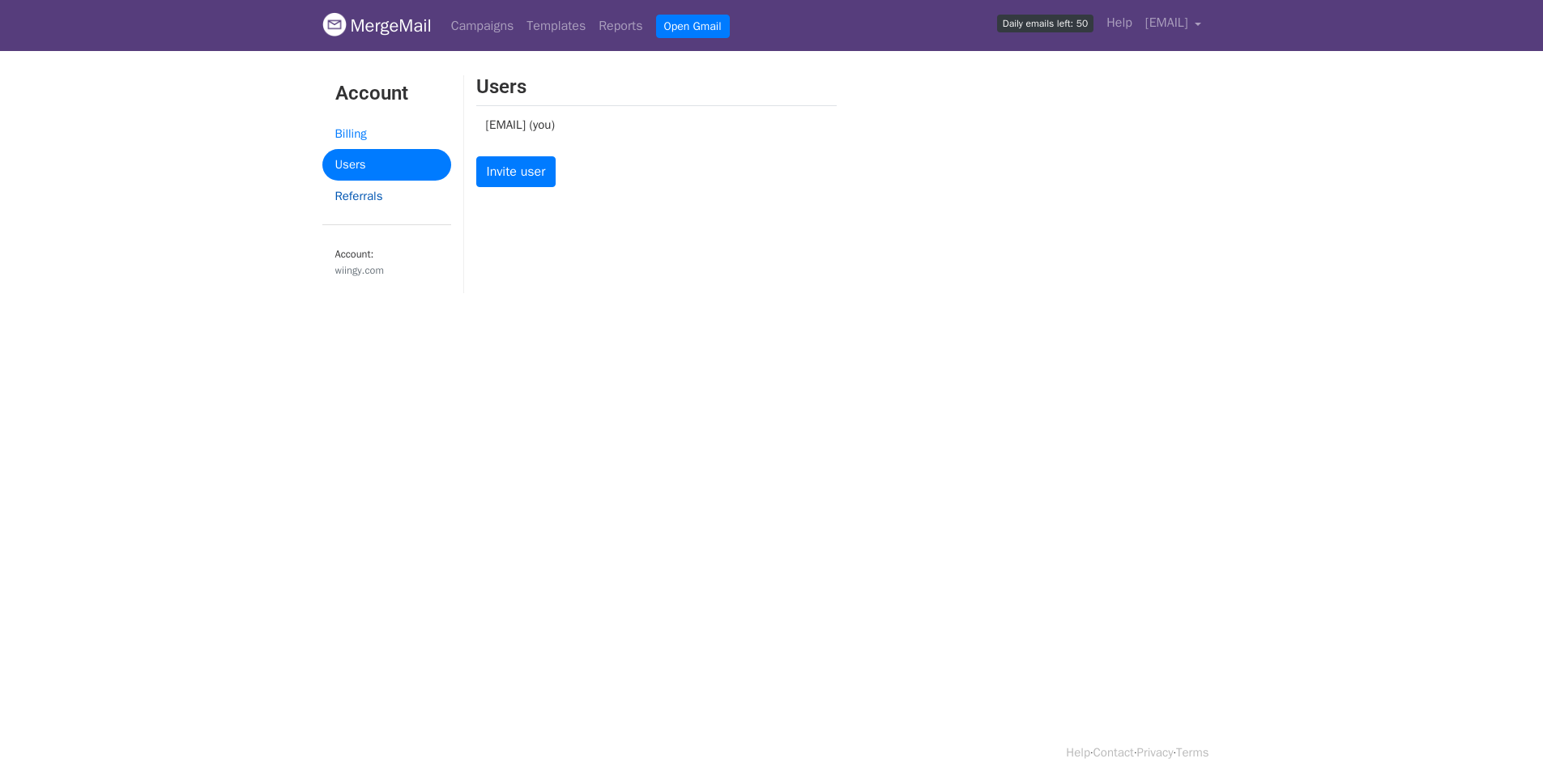 click on "Referrals" at bounding box center (386, 196) 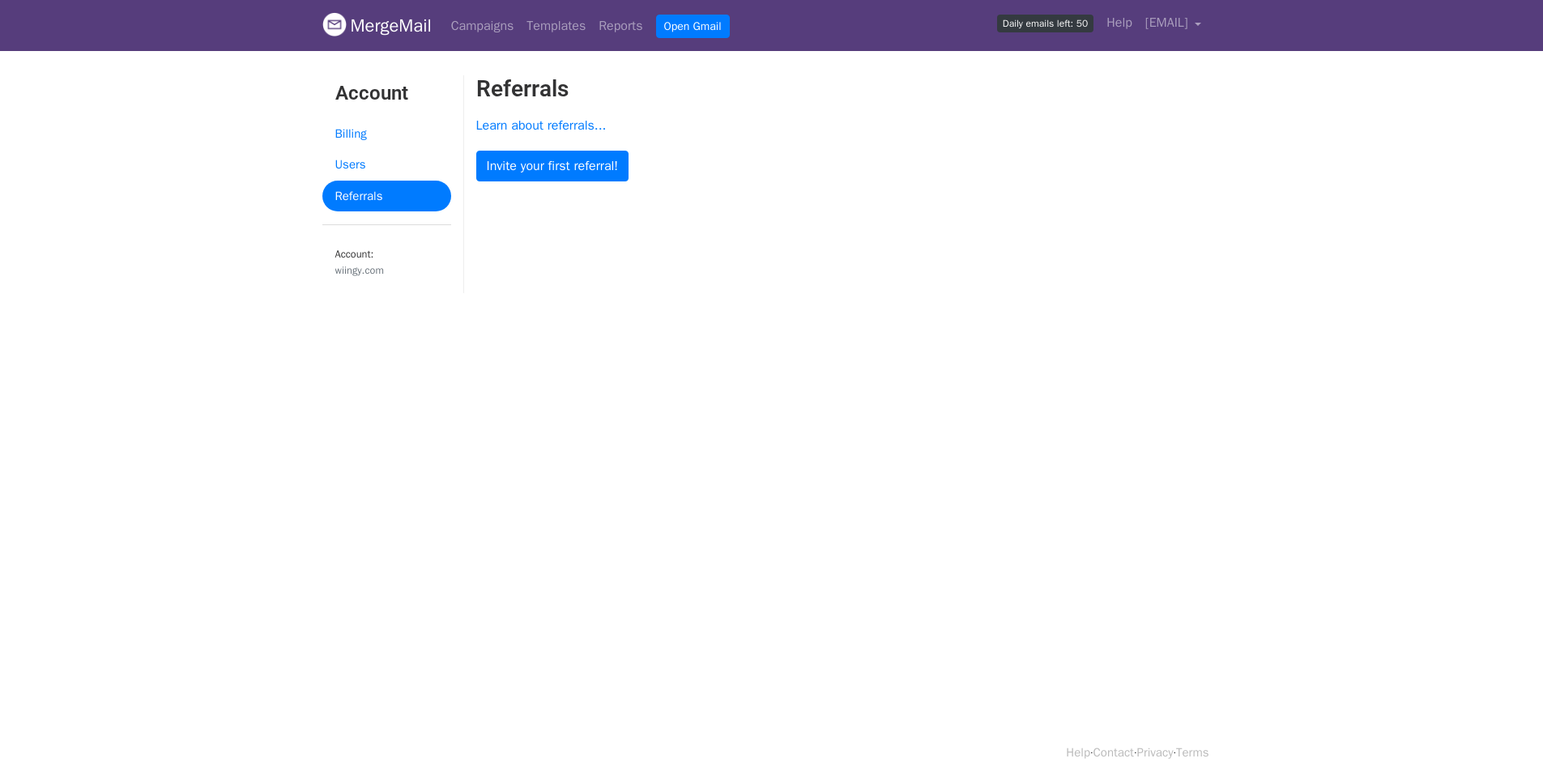 scroll, scrollTop: 0, scrollLeft: 0, axis: both 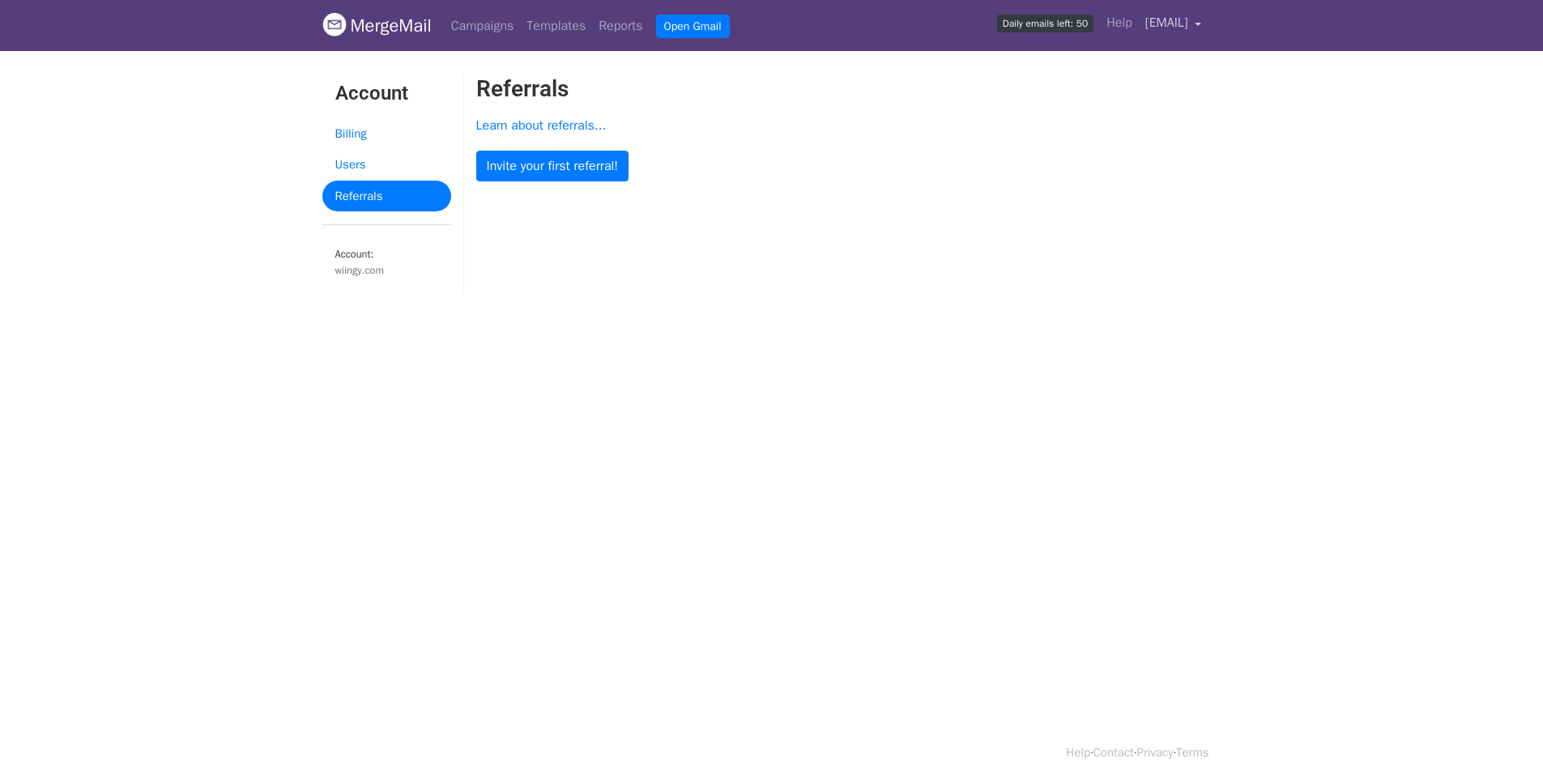 click on "[EMAIL]" at bounding box center (1166, 23) 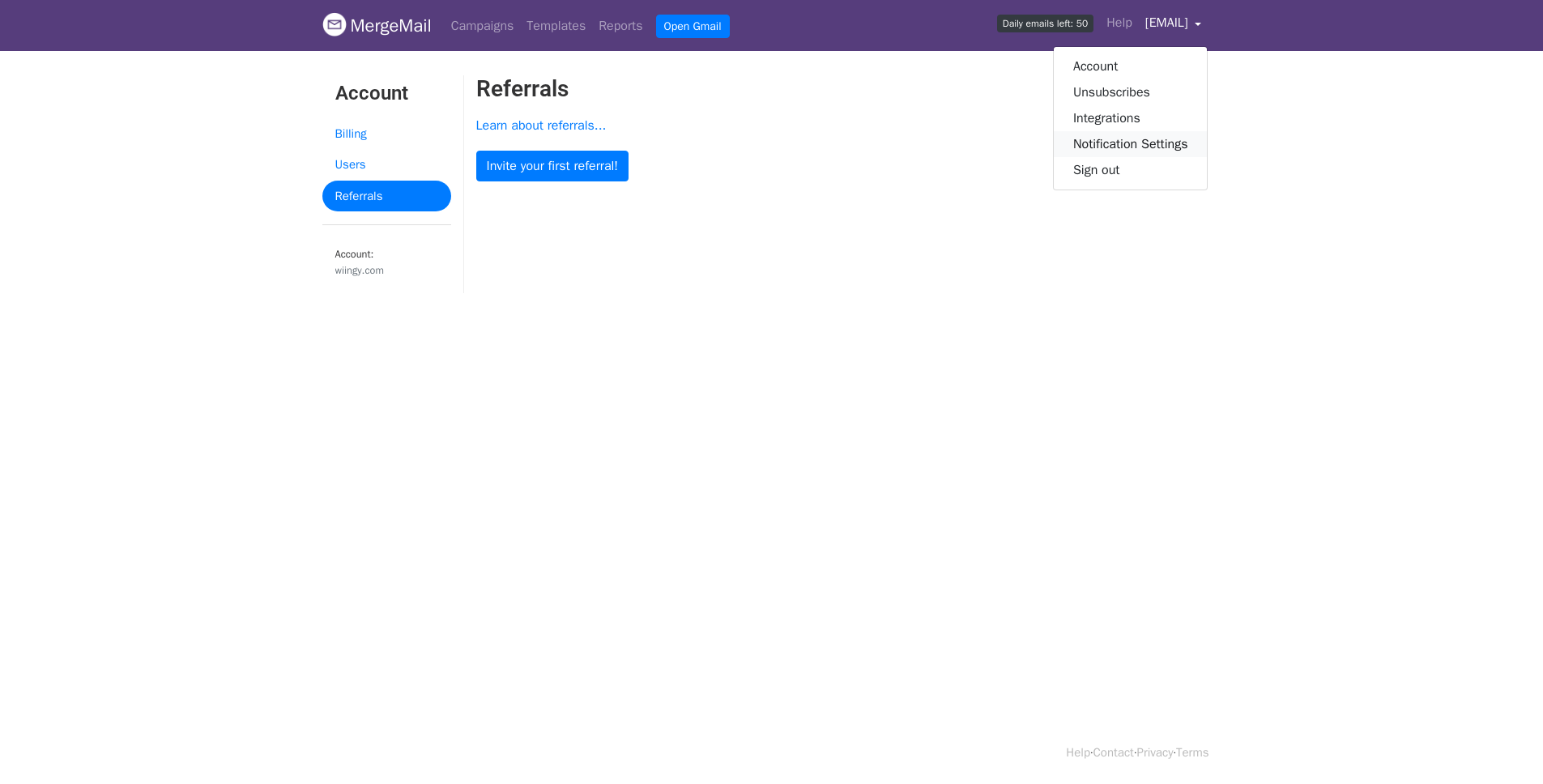 click on "Notification Settings" at bounding box center (1131, 144) 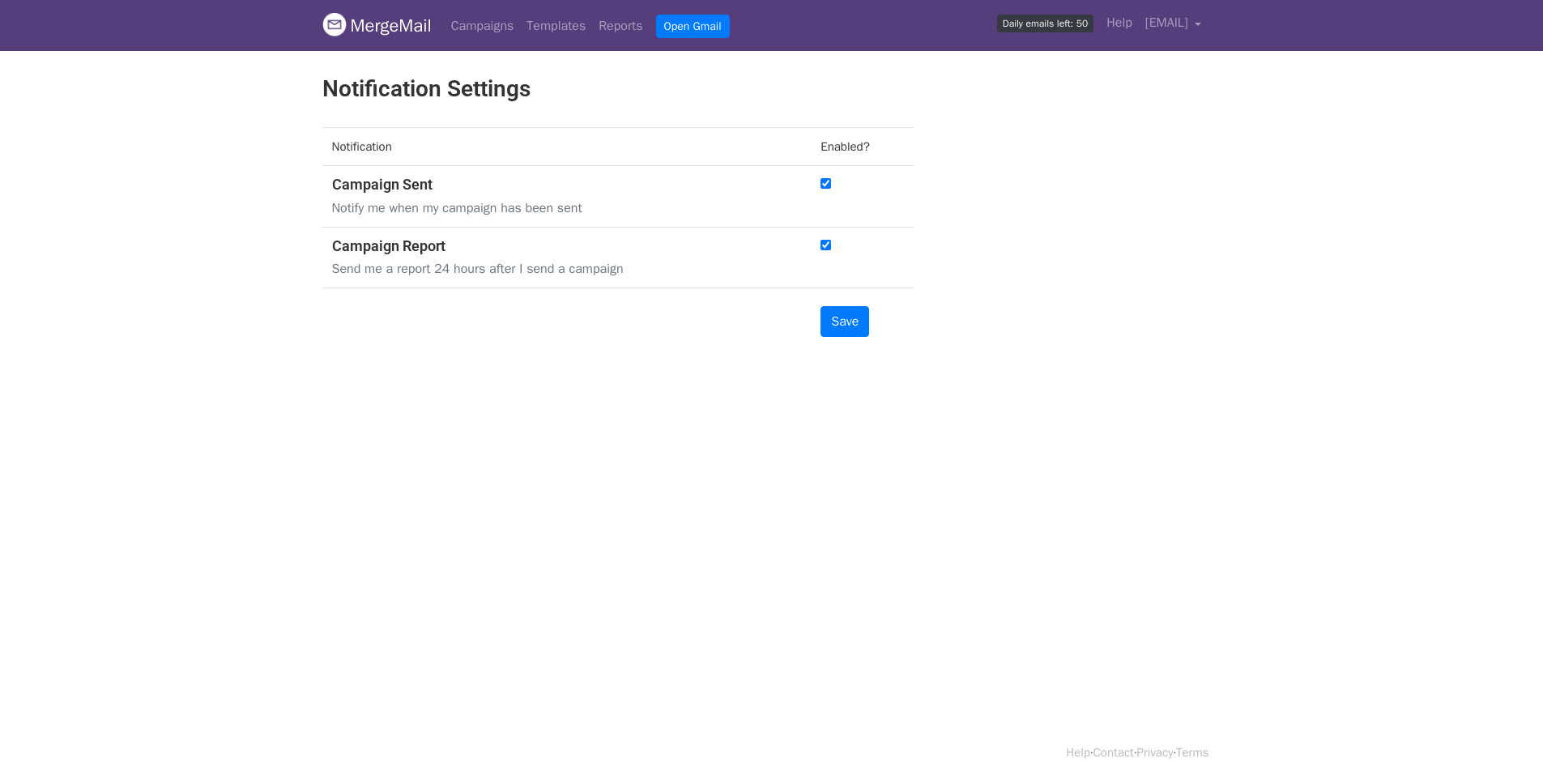 scroll, scrollTop: 0, scrollLeft: 0, axis: both 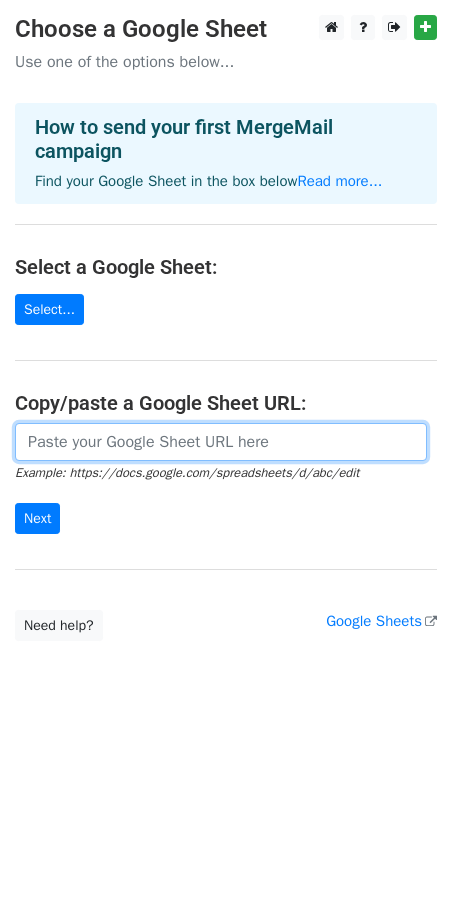 click at bounding box center [221, 442] 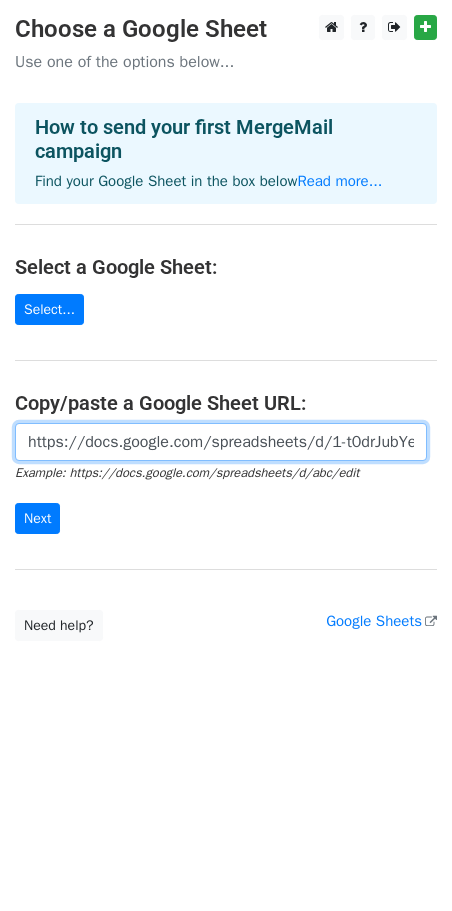 scroll, scrollTop: 0, scrollLeft: 439, axis: horizontal 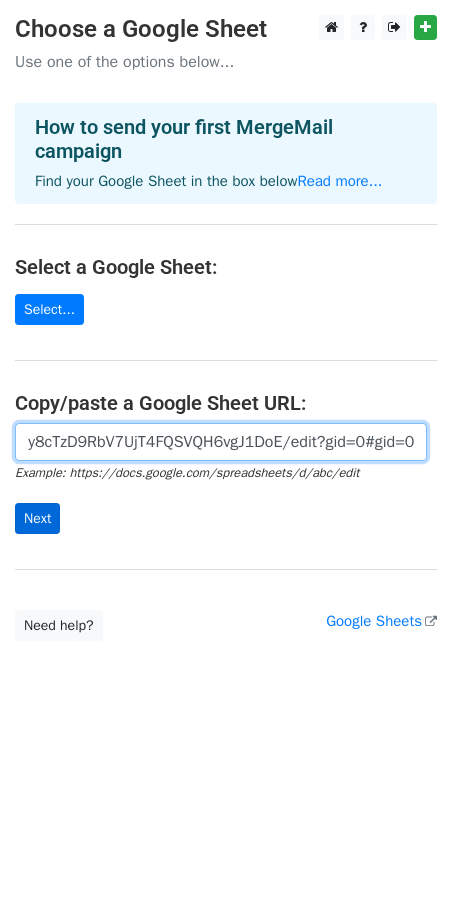 type on "https://docs.google.com/spreadsheets/d/1-t0drJubYeDKqly8cTzD9RbV7UjT4FQSVQH6vgJ1DoE/edit?gid=0#gid=0" 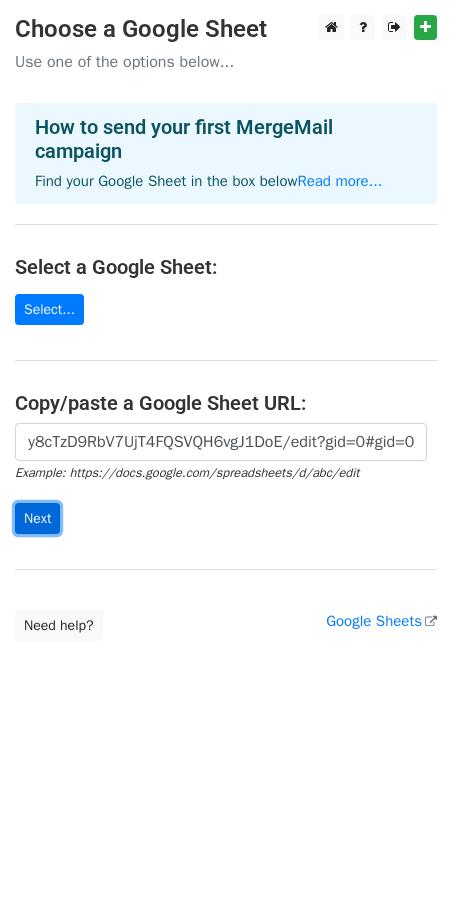 scroll, scrollTop: 0, scrollLeft: 0, axis: both 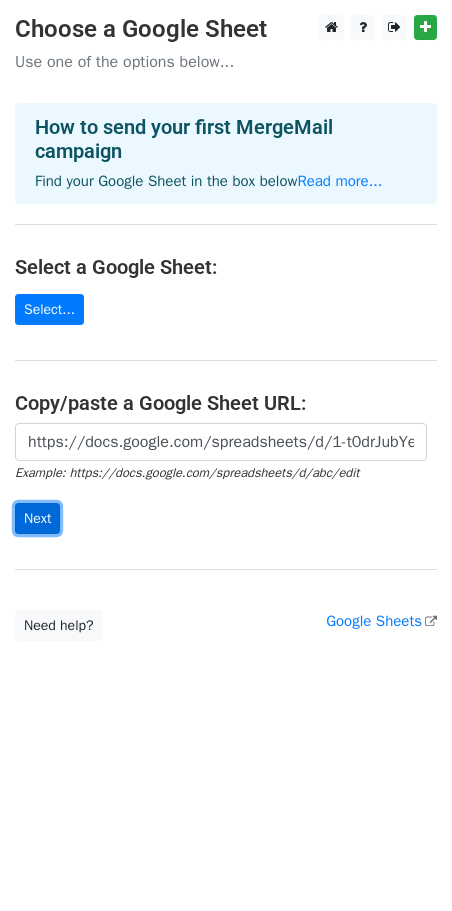 click on "Next" at bounding box center (37, 518) 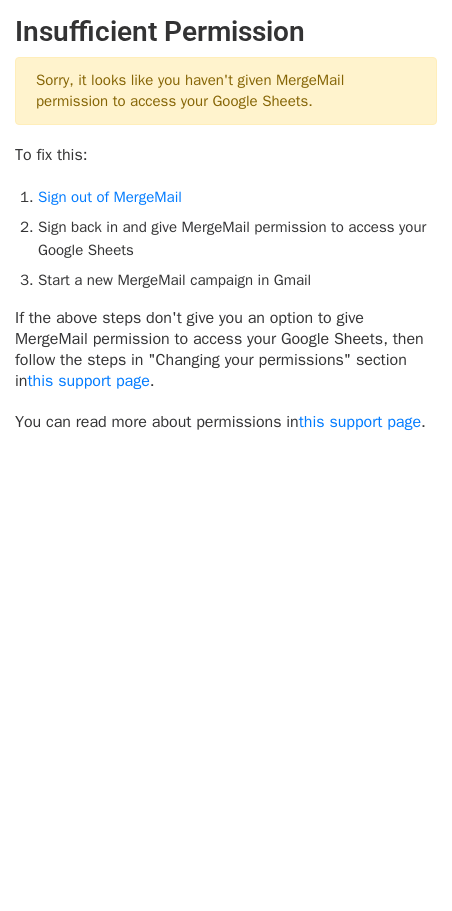 scroll, scrollTop: 0, scrollLeft: 0, axis: both 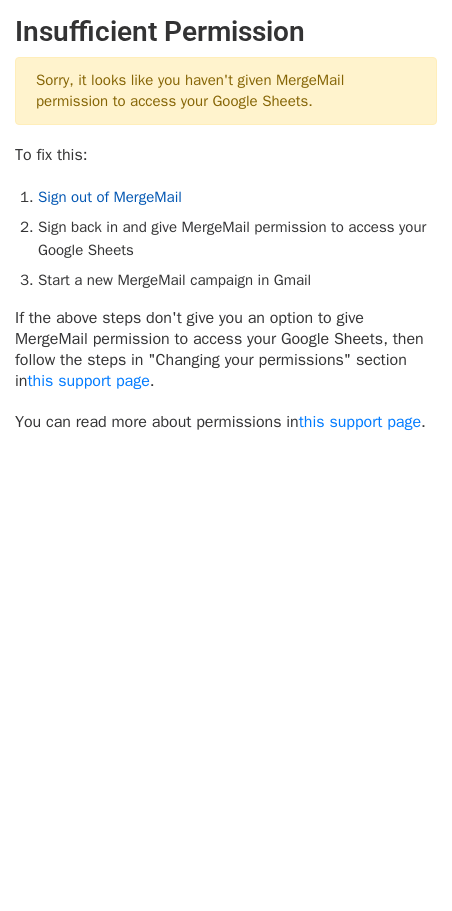 click on "Sign out of MergeMail" at bounding box center (110, 197) 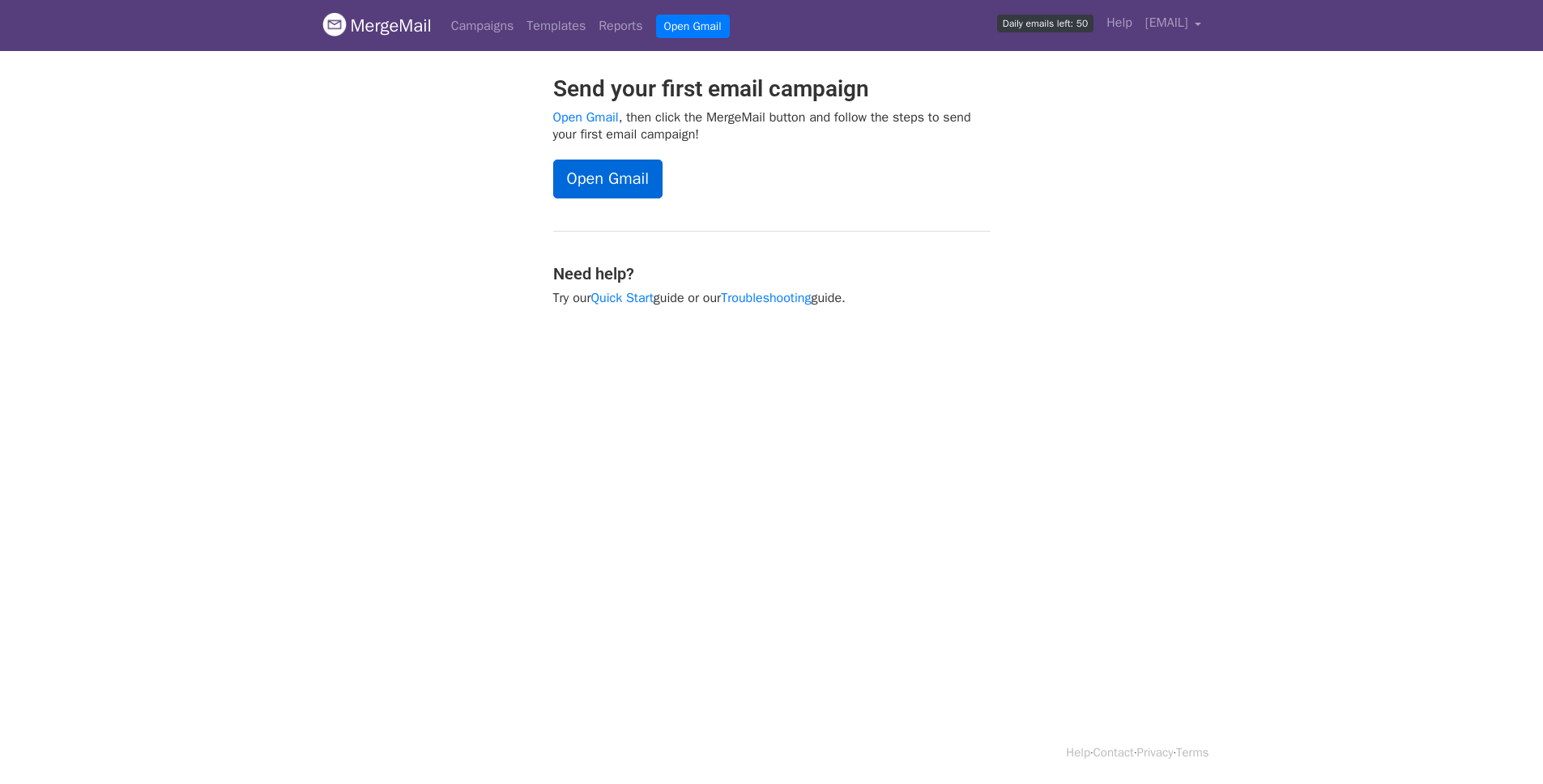 scroll, scrollTop: 0, scrollLeft: 0, axis: both 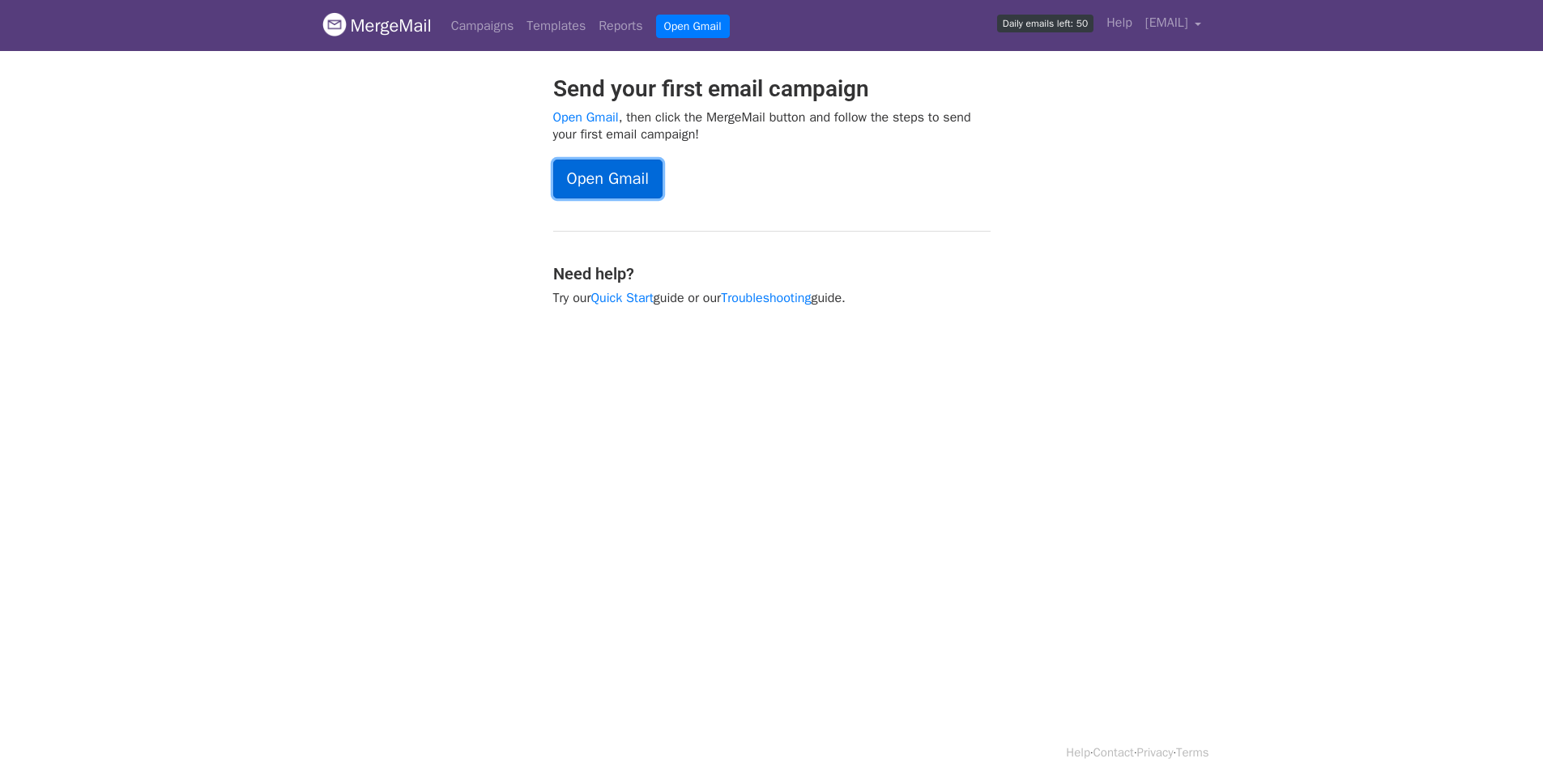 click on "Open Gmail" at bounding box center [607, 179] 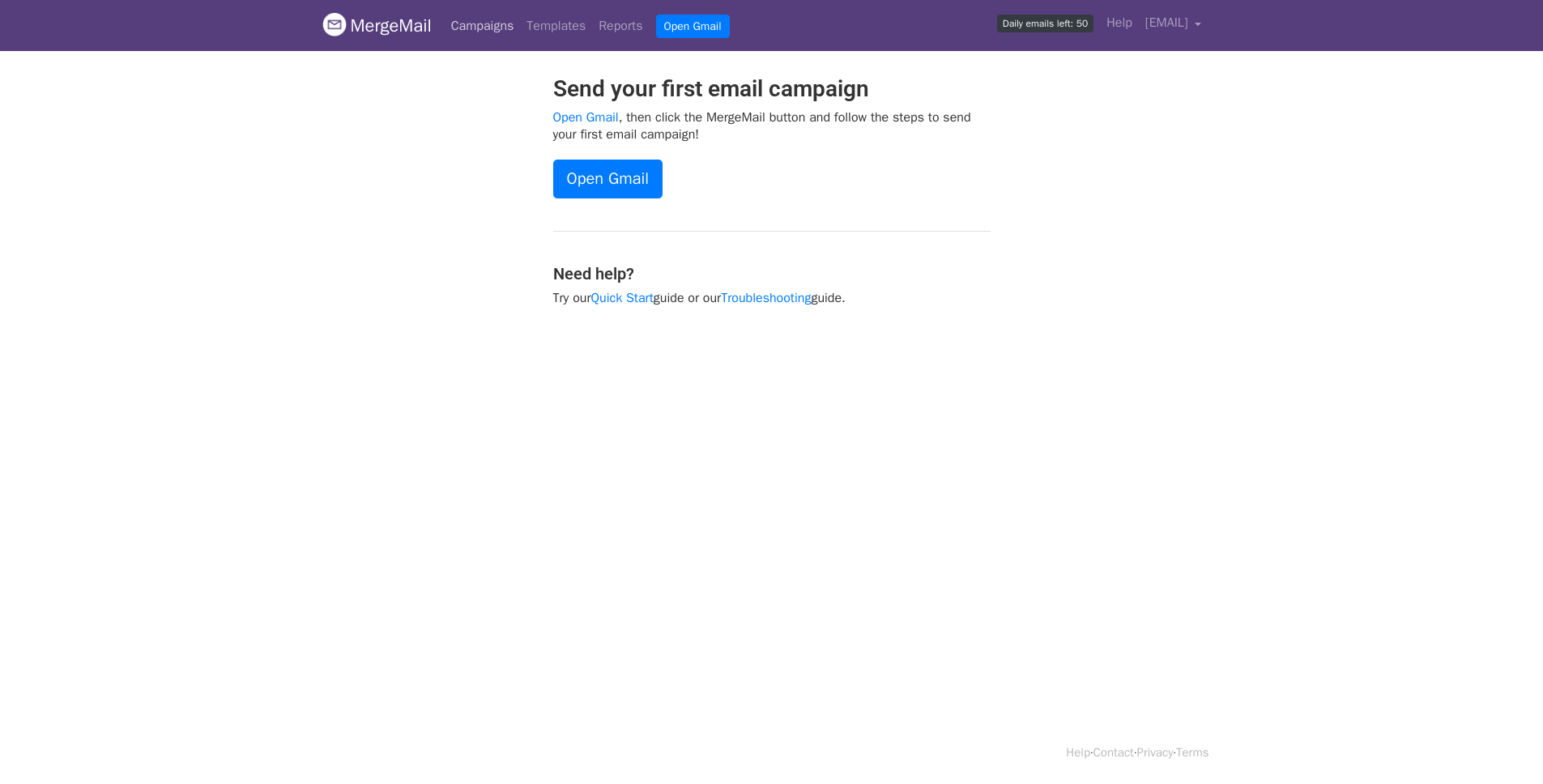 click on "Campaigns" at bounding box center (483, 26) 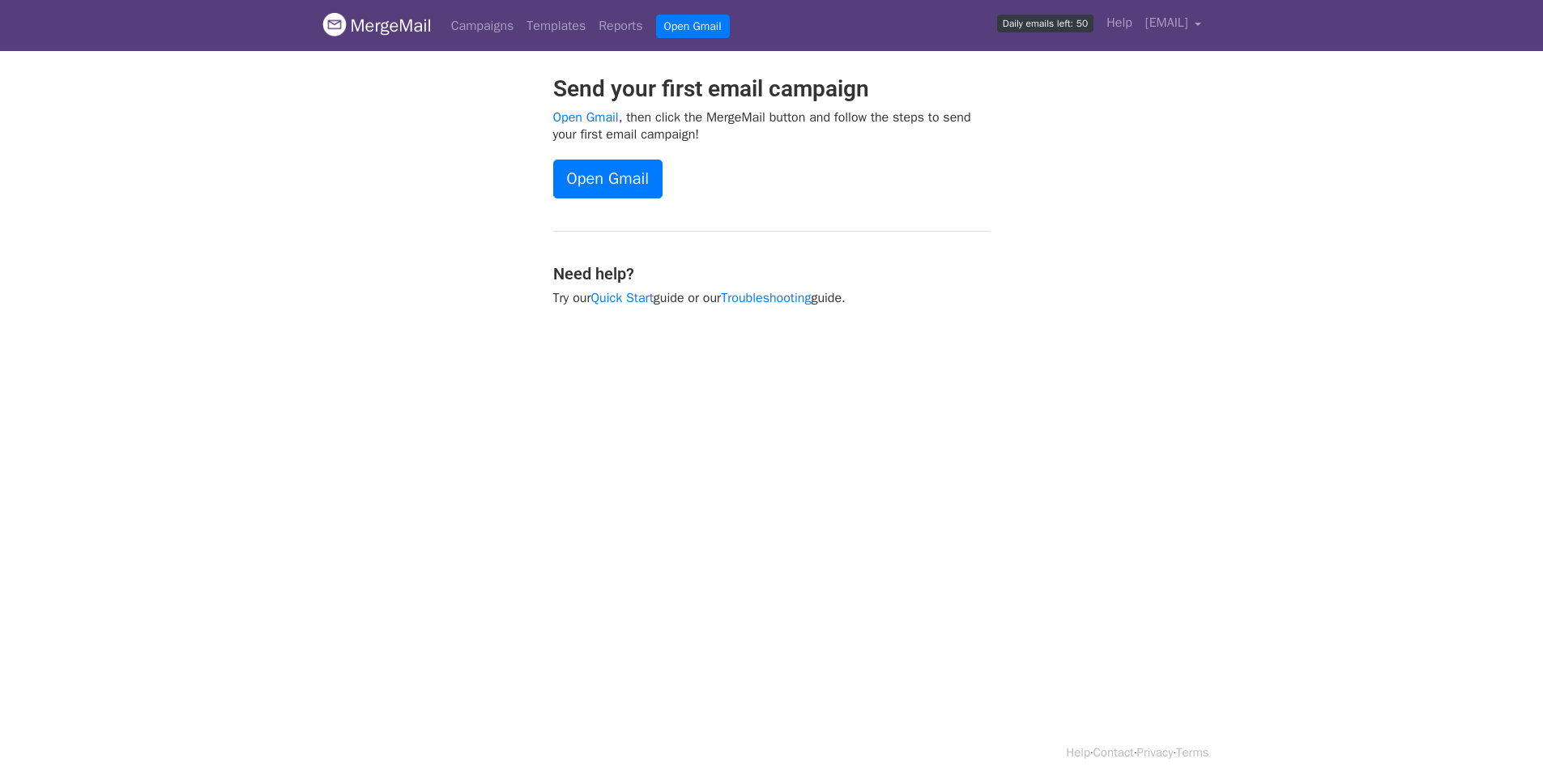 scroll, scrollTop: 0, scrollLeft: 0, axis: both 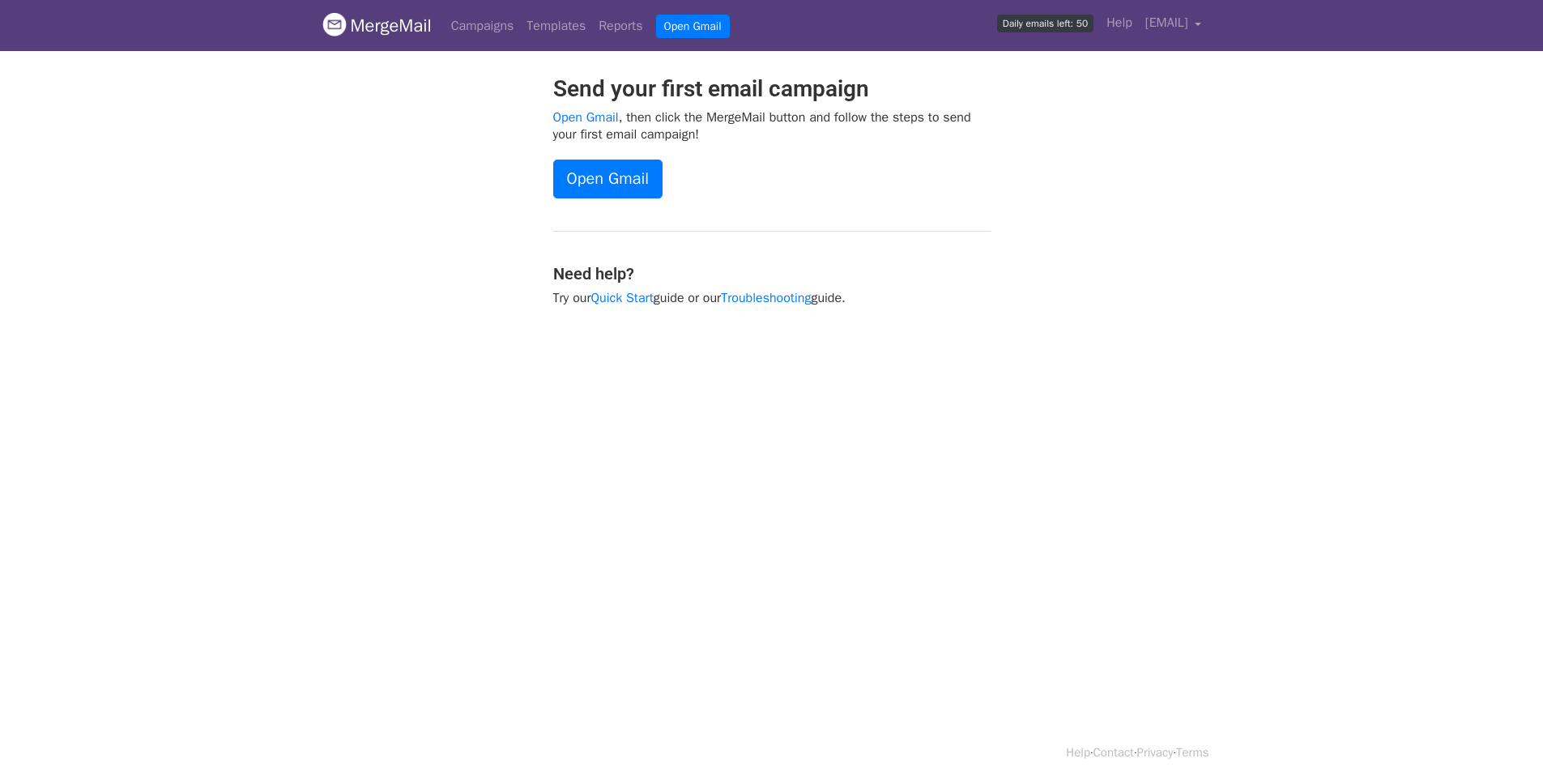 drag, startPoint x: 612, startPoint y: 187, endPoint x: 618, endPoint y: 199, distance: 13 